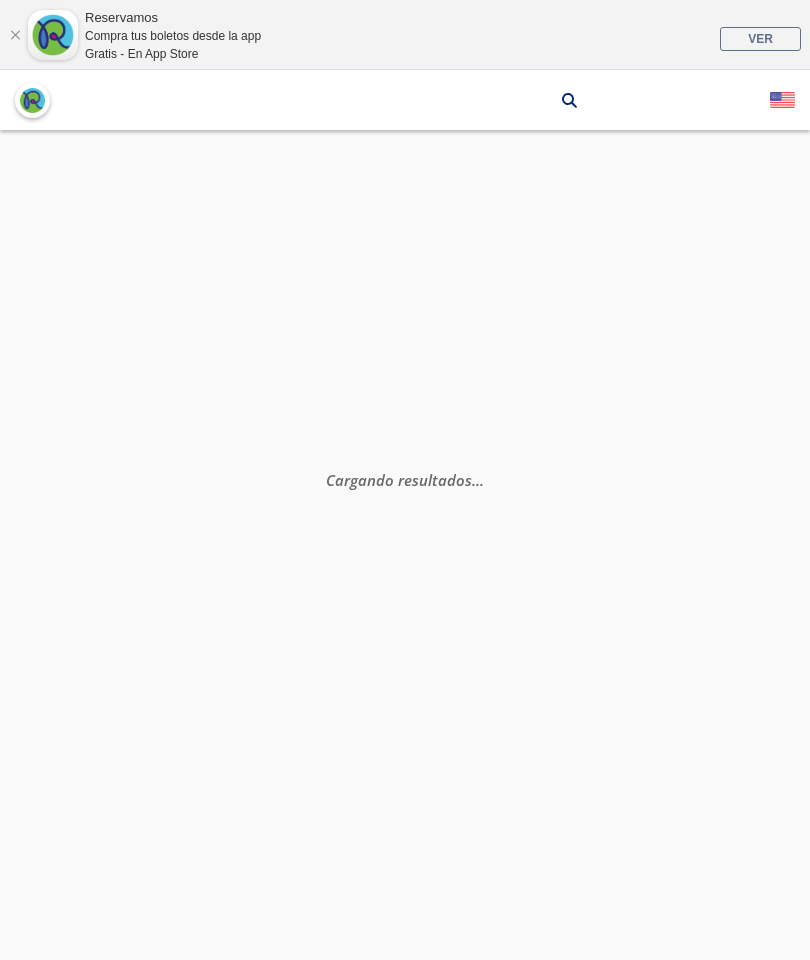 scroll, scrollTop: 0, scrollLeft: 0, axis: both 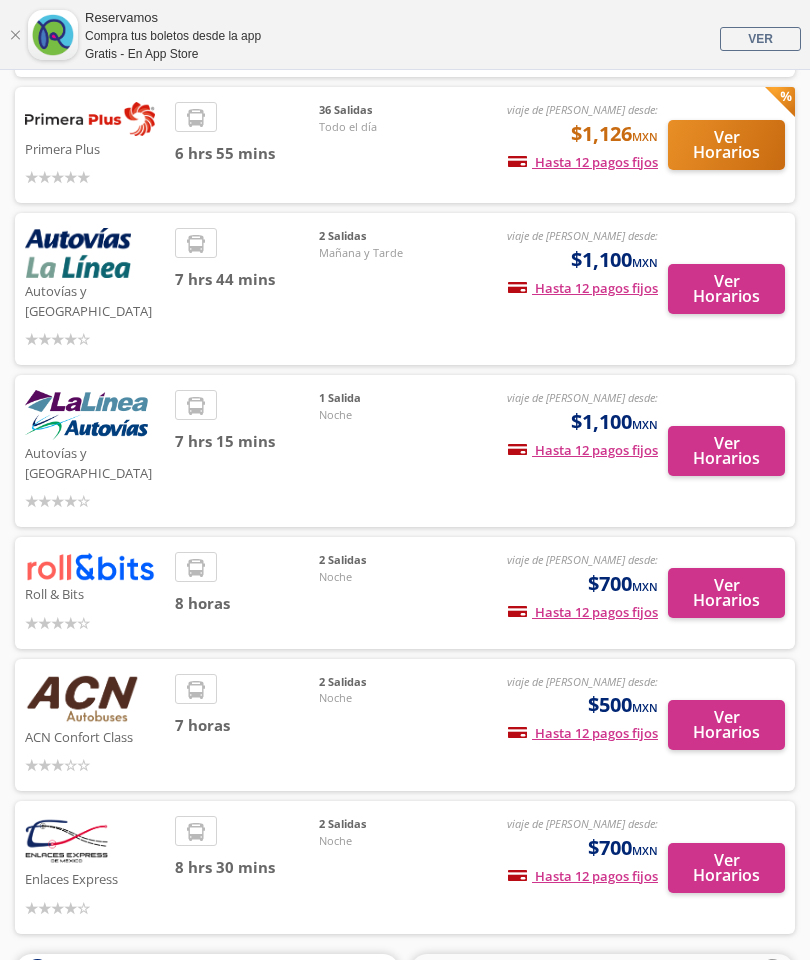 click on "Ver Horarios" at bounding box center (726, 725) 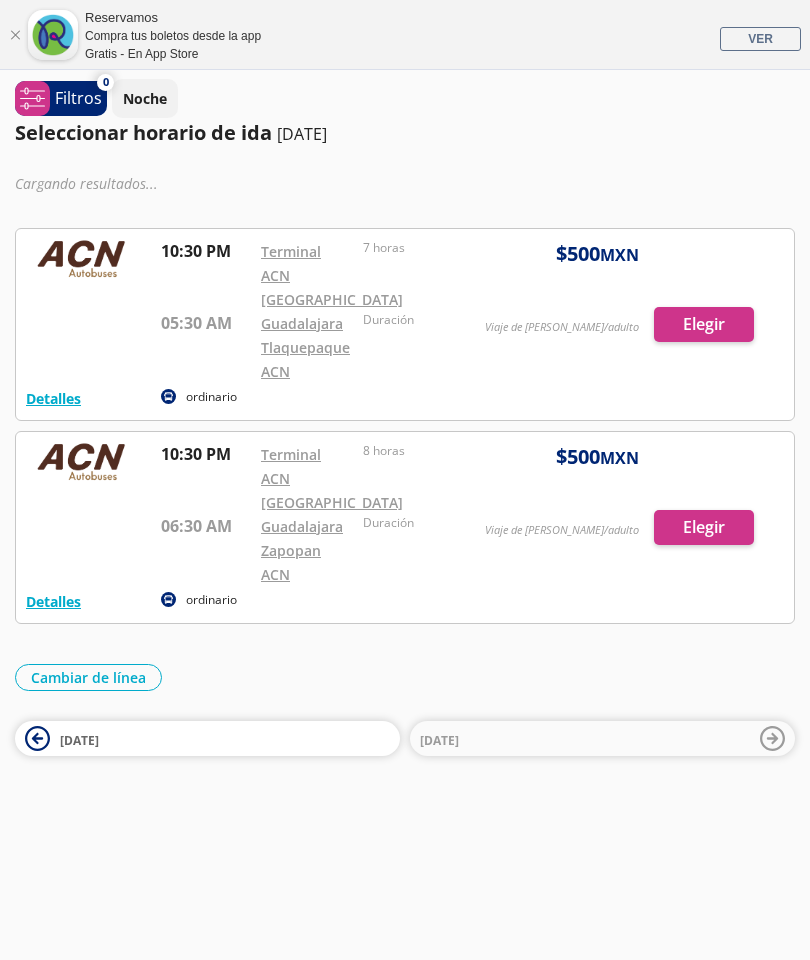 scroll, scrollTop: 0, scrollLeft: 0, axis: both 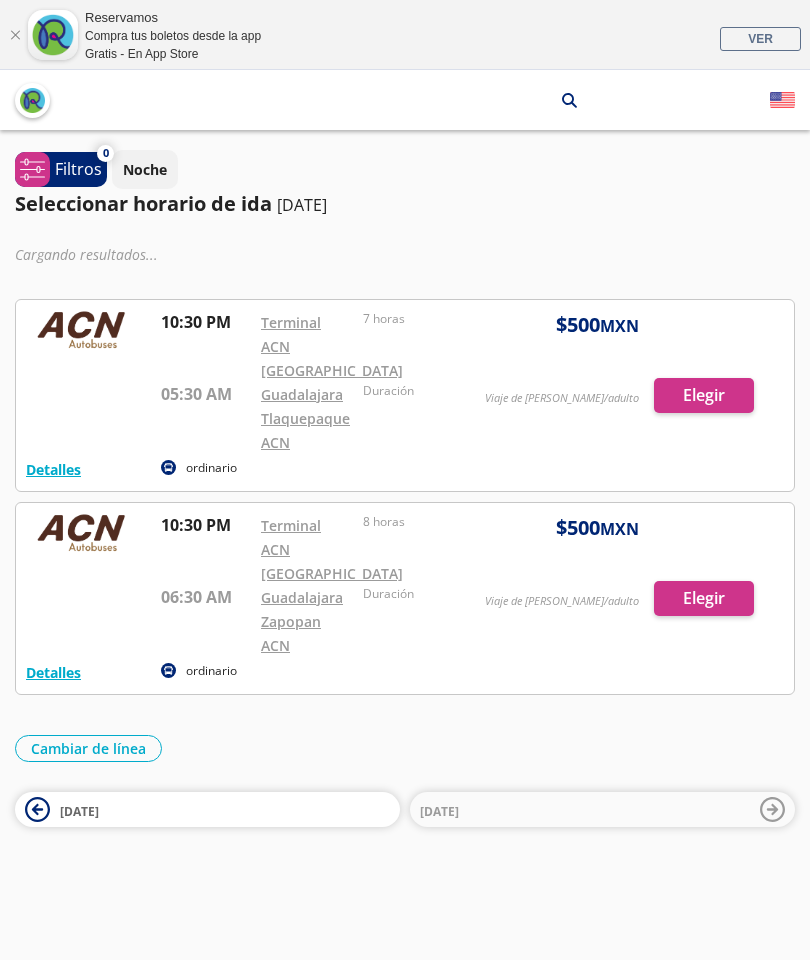 click at bounding box center (405, 395) 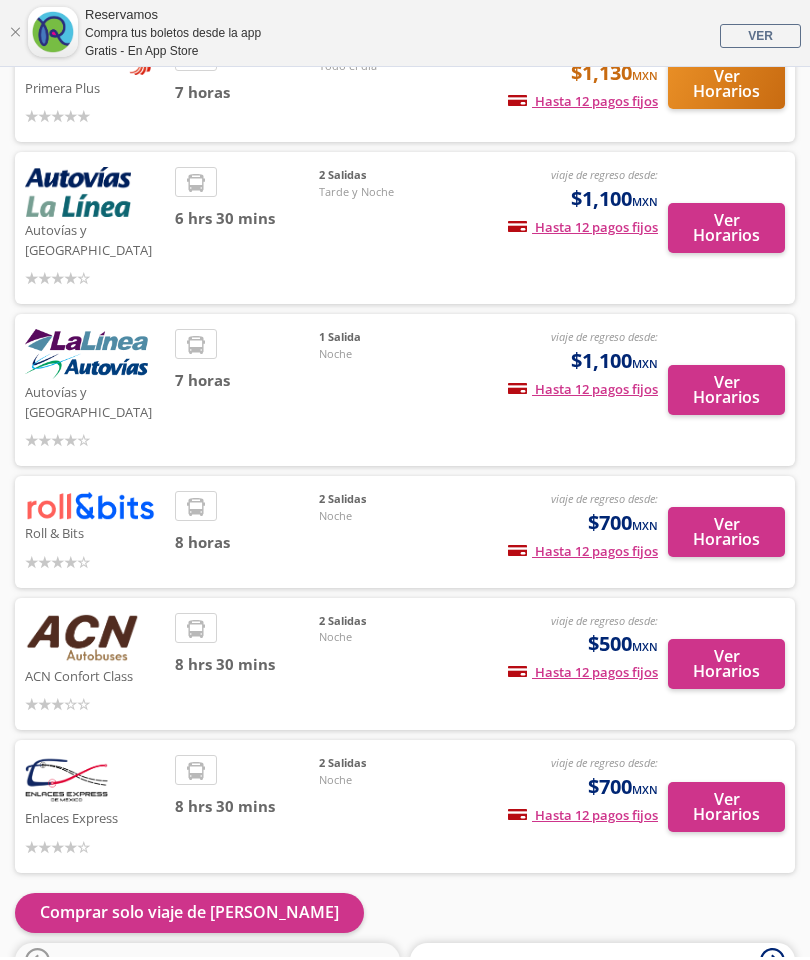 scroll, scrollTop: 473, scrollLeft: 0, axis: vertical 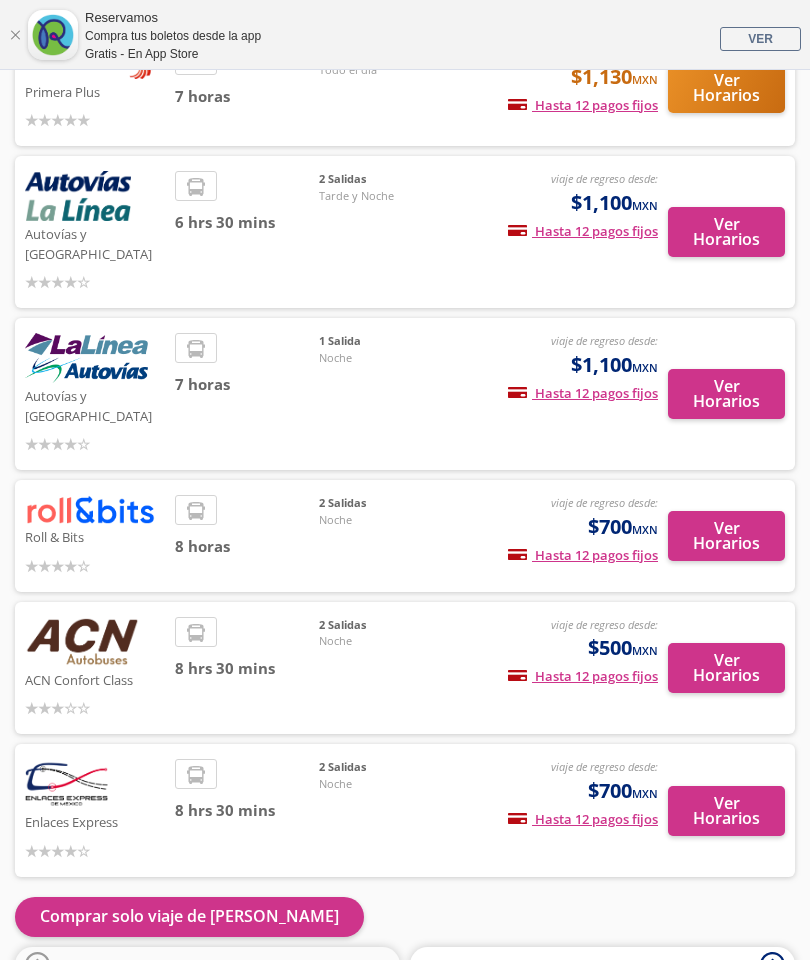click on "Ver Horarios" at bounding box center [726, 811] 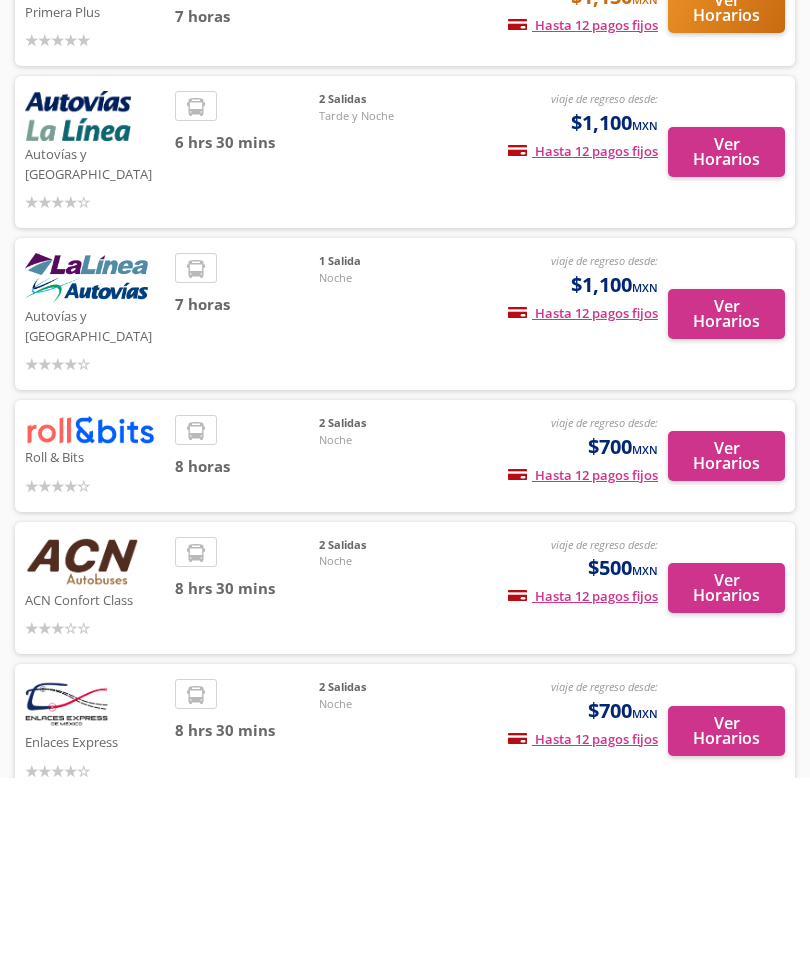scroll, scrollTop: 0, scrollLeft: 0, axis: both 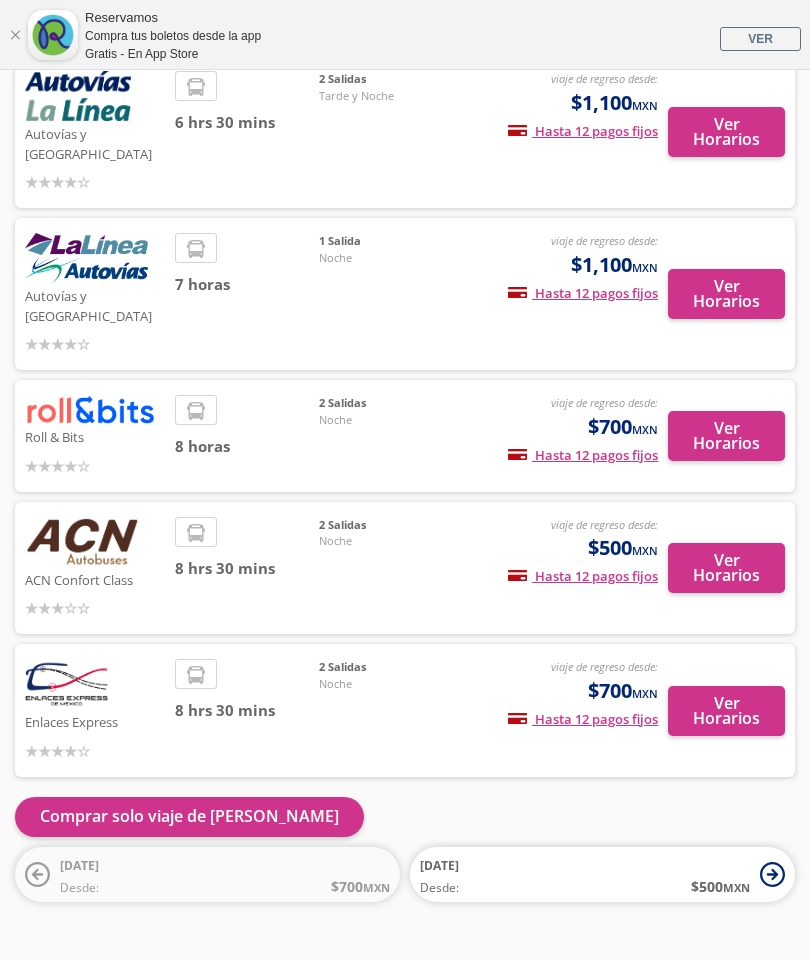 click on "Ver Horarios" at bounding box center (726, 568) 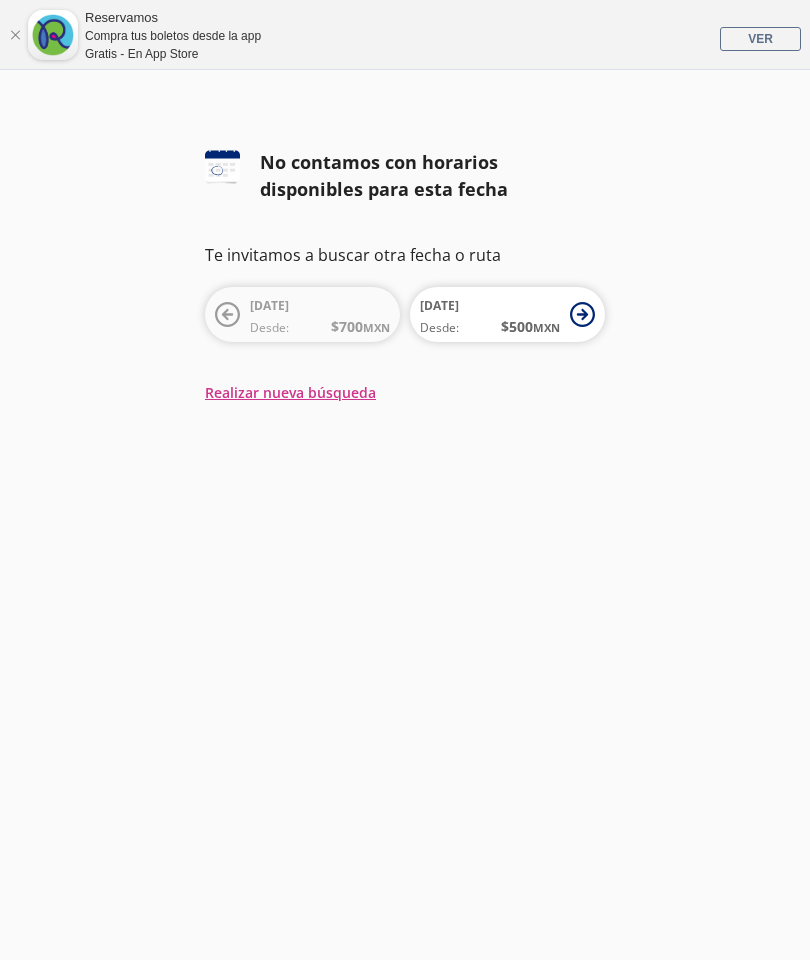 scroll, scrollTop: 0, scrollLeft: 0, axis: both 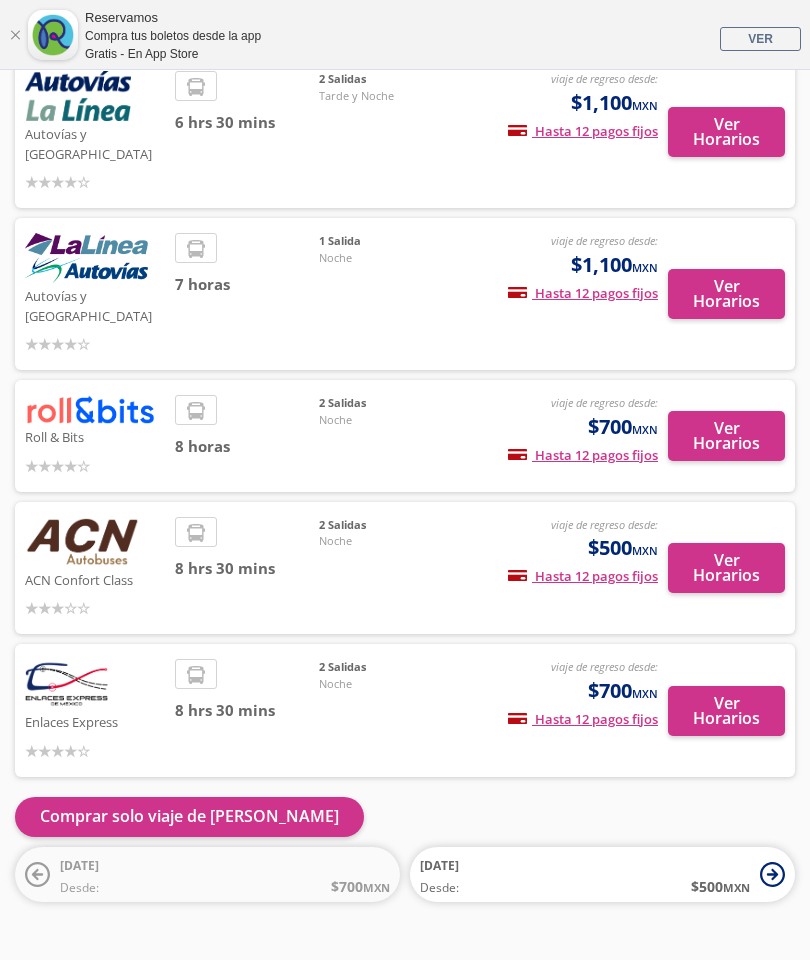 click on "Ver Horarios" at bounding box center (726, 436) 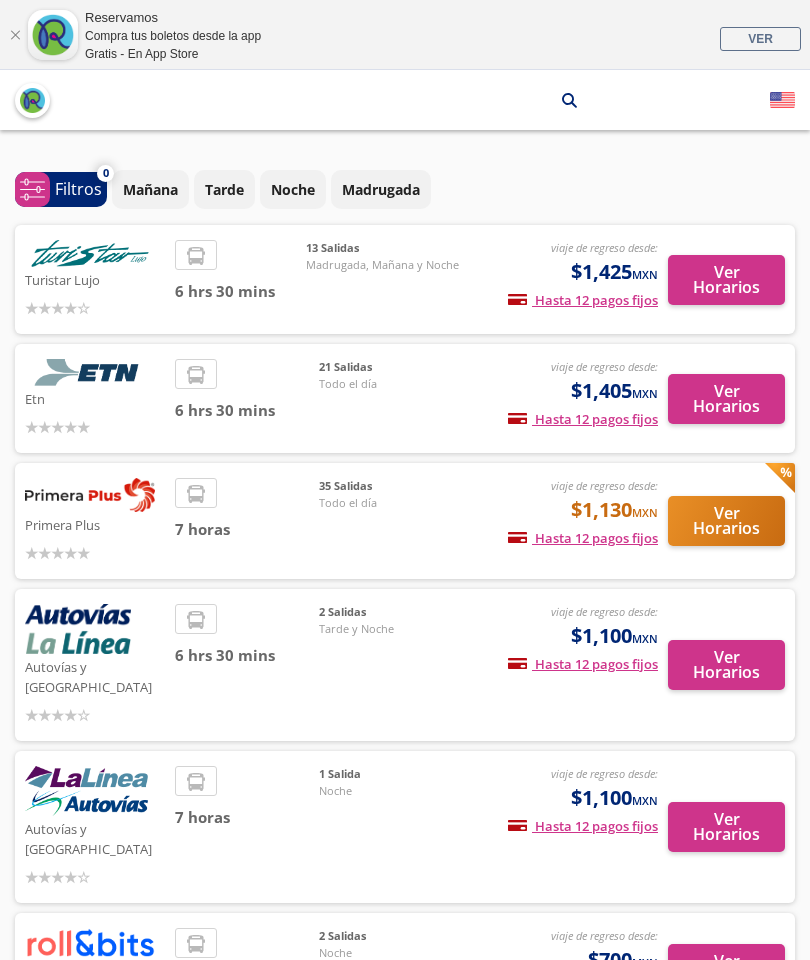 scroll, scrollTop: 533, scrollLeft: 0, axis: vertical 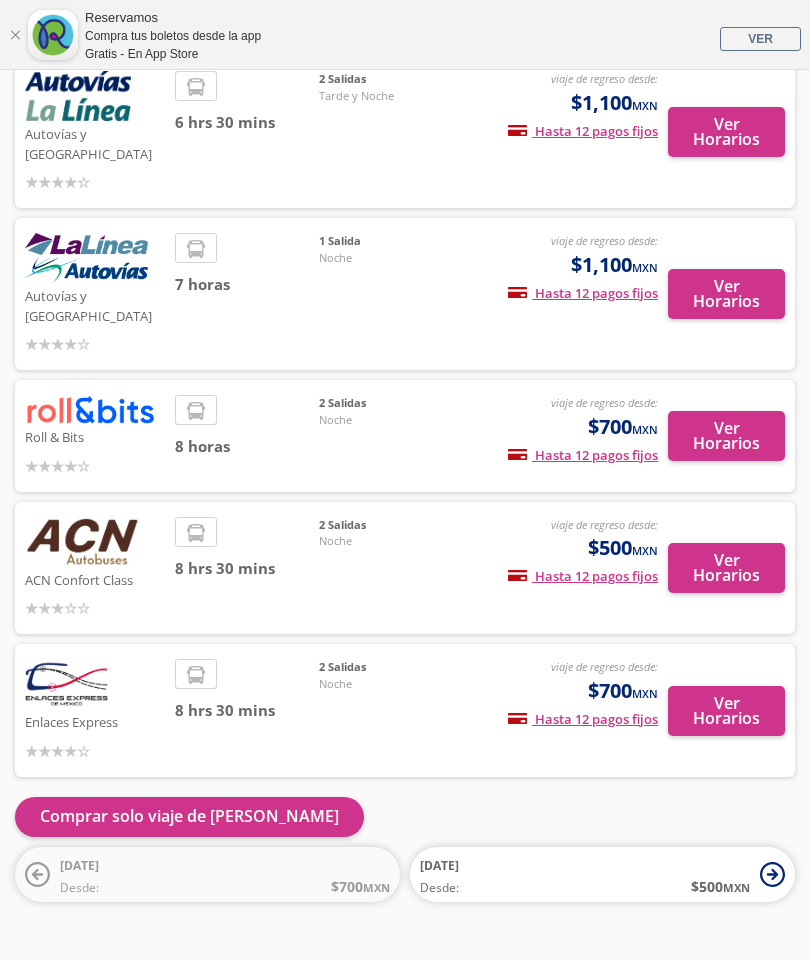 click on "Ver Horarios" at bounding box center (726, 568) 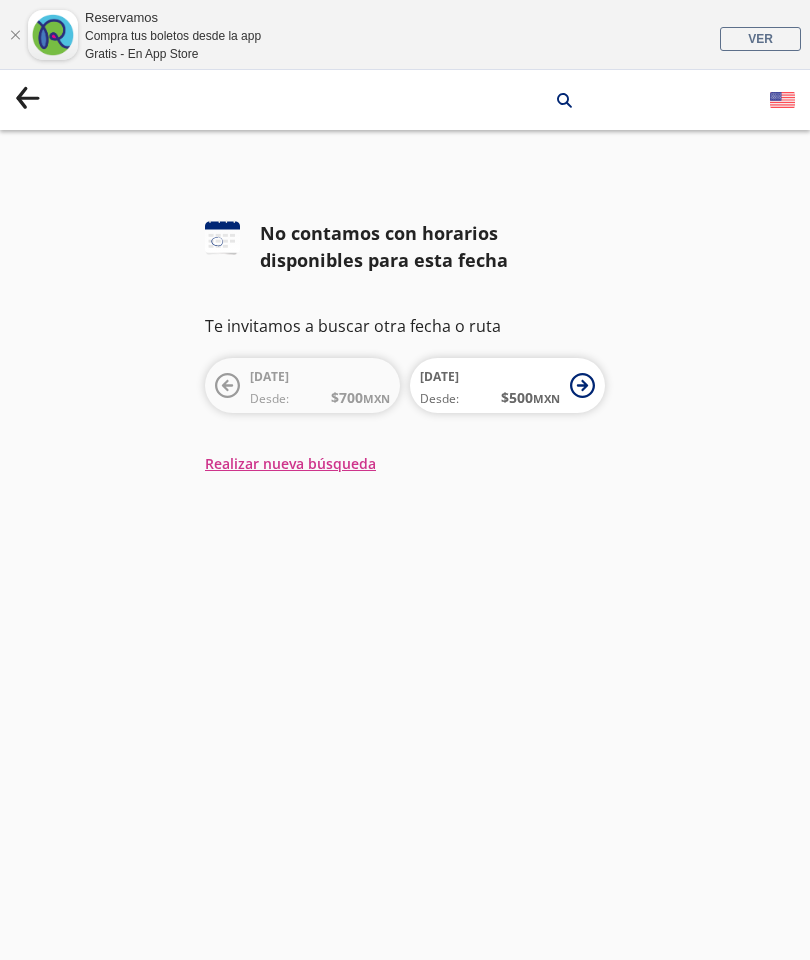 click on "MXN" at bounding box center [546, 398] 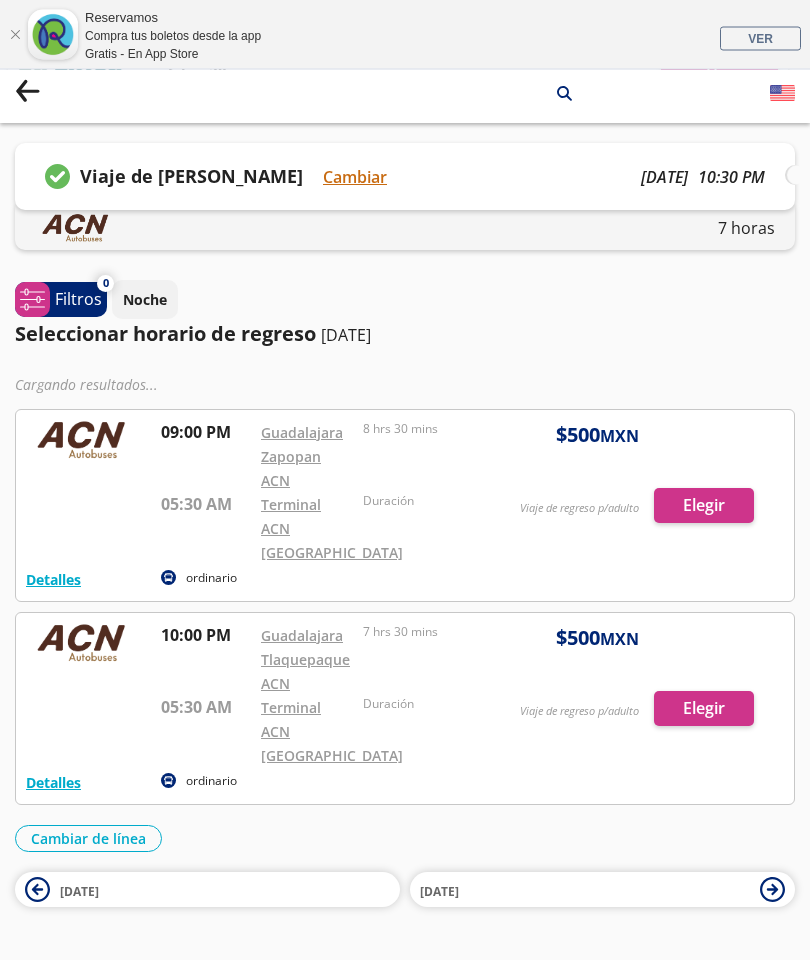 scroll, scrollTop: 7, scrollLeft: 0, axis: vertical 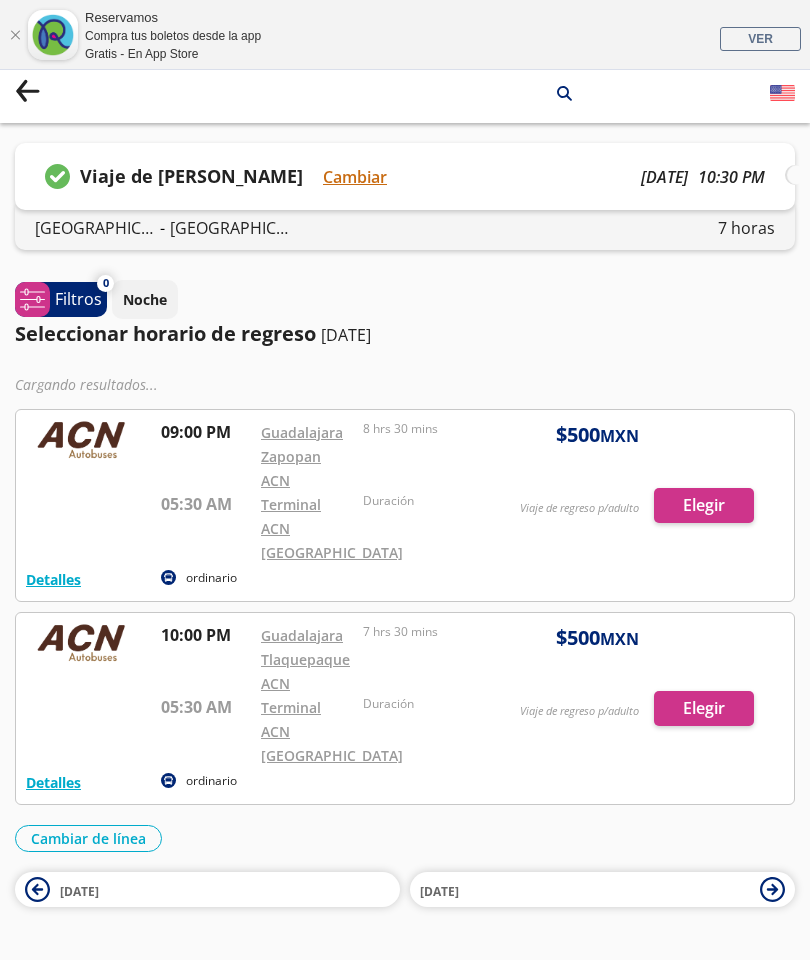 click on "[DATE]" at bounding box center [79, 891] 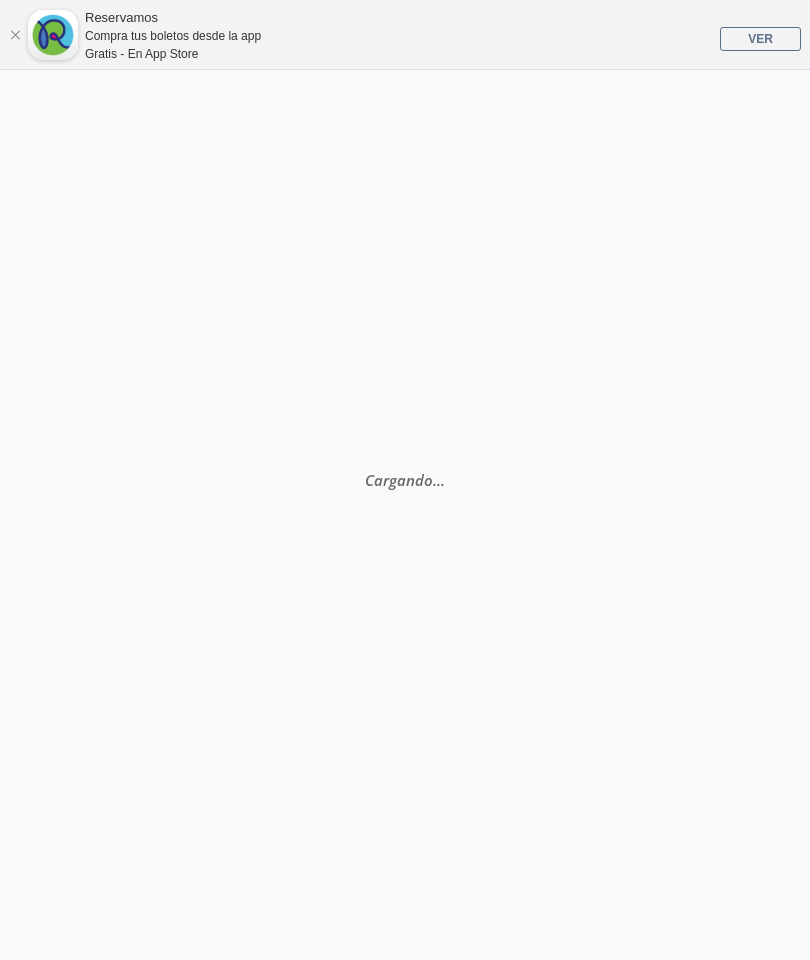 scroll, scrollTop: 0, scrollLeft: 0, axis: both 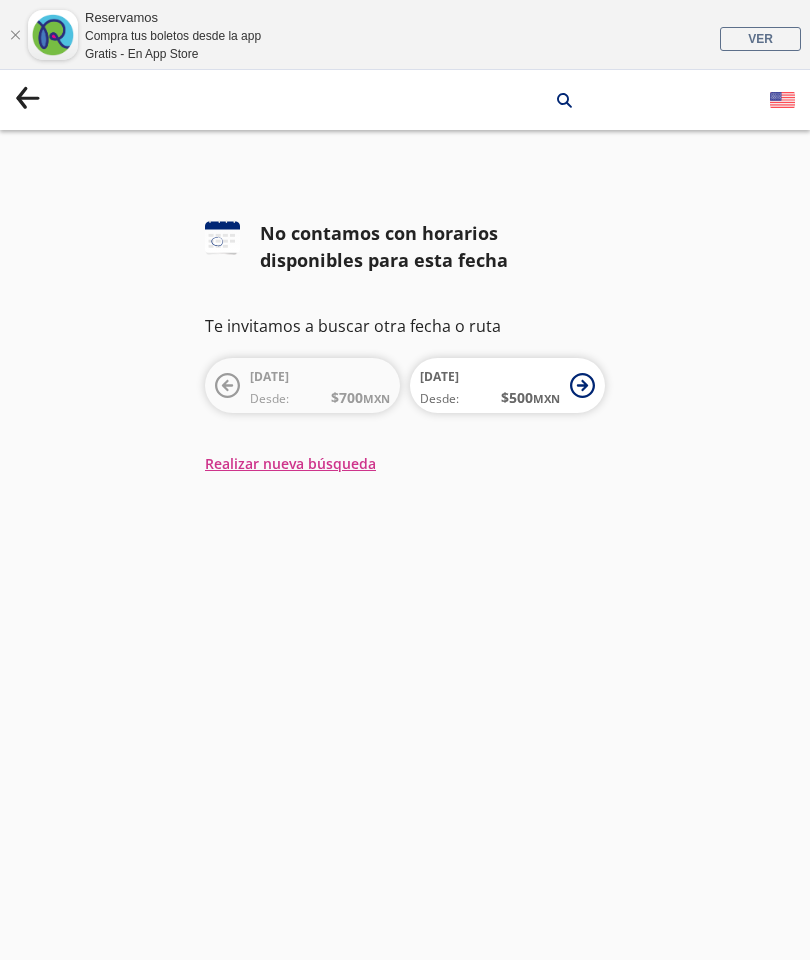 click on "13 Jul Desde: $ 500  MXN" at bounding box center (507, 385) 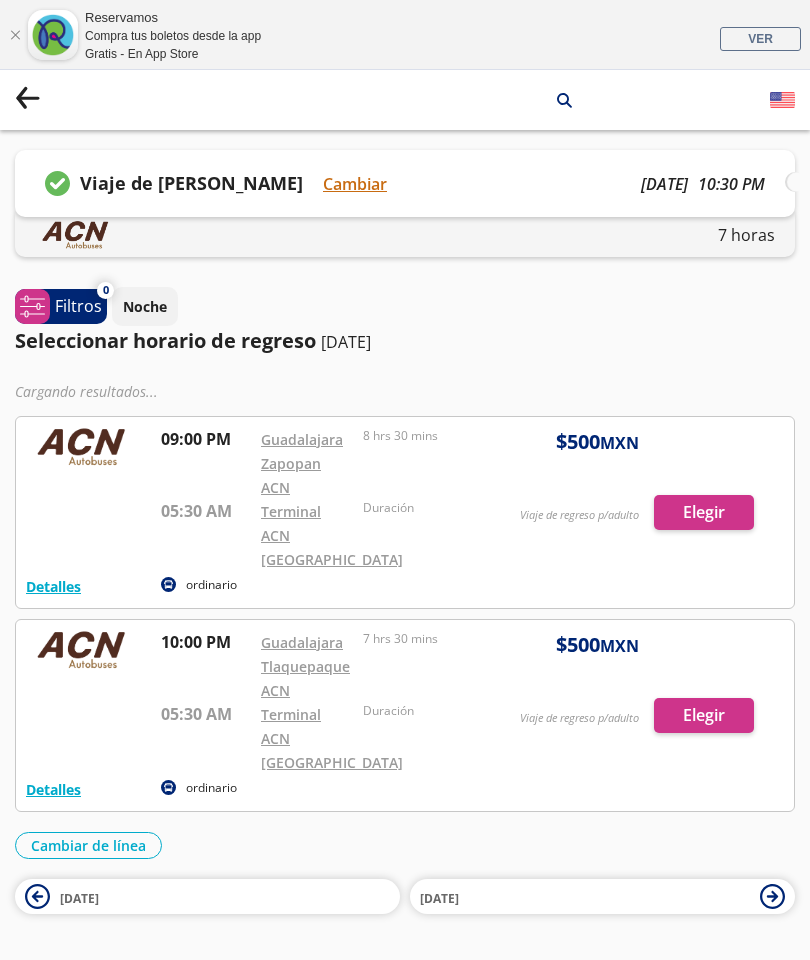 click on "Guadalajara Zapopan ACN" at bounding box center (302, 463) 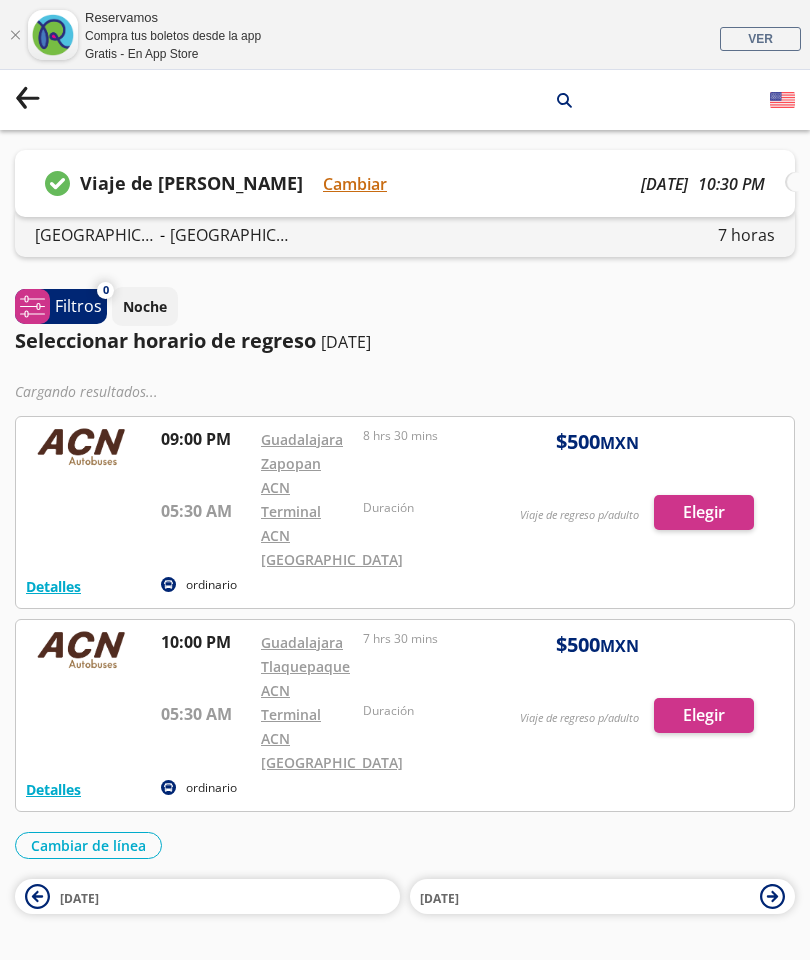 click at bounding box center (405, 512) 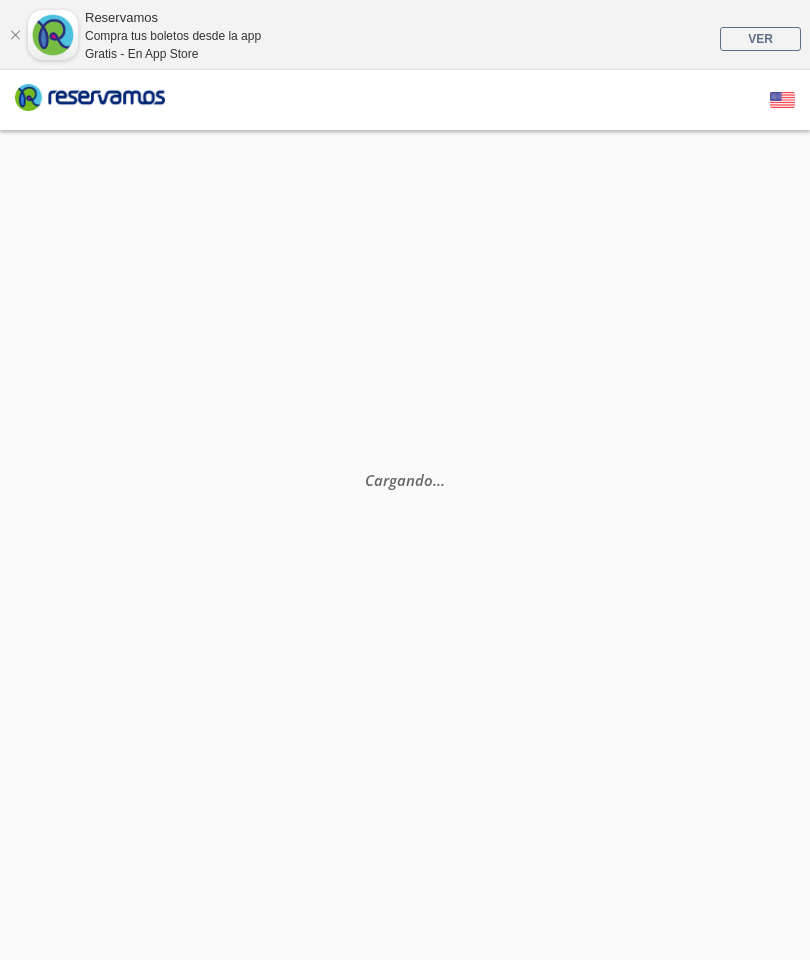 click on "Cargando . . ." at bounding box center [405, 610] 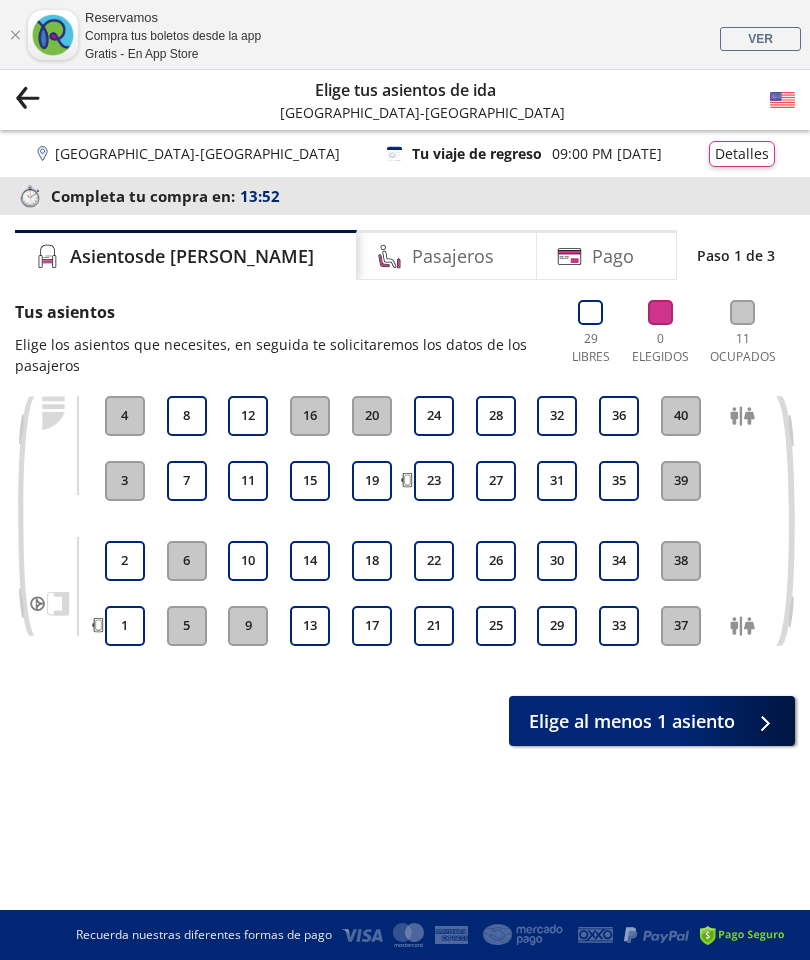 click on "33" at bounding box center (619, 626) 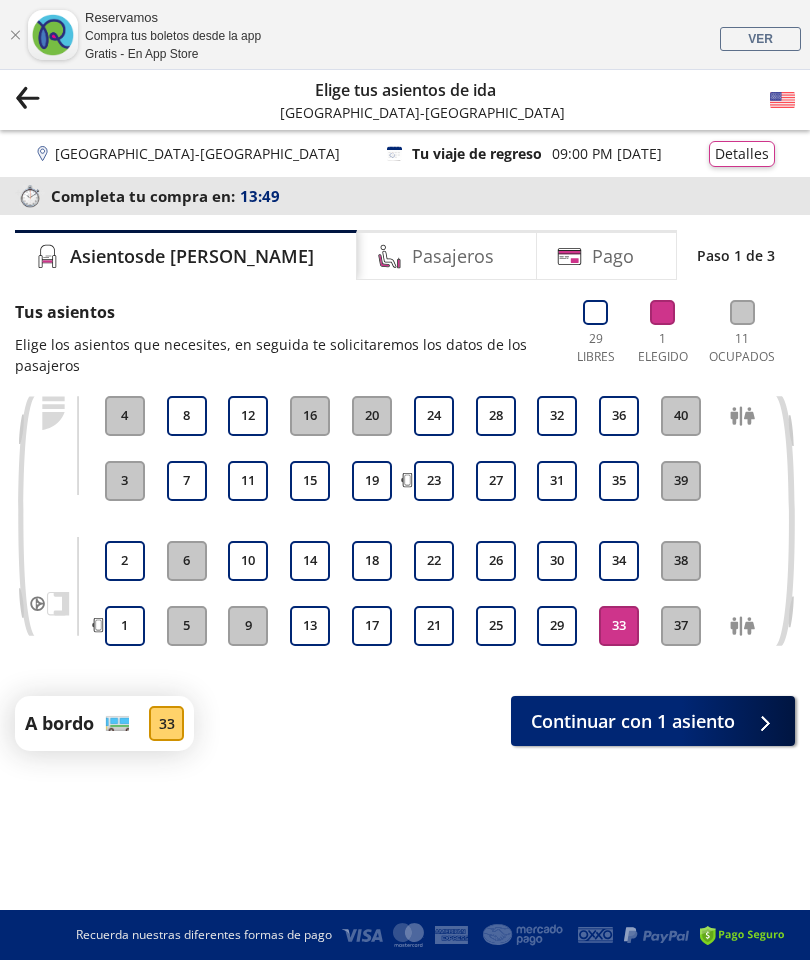 click on "21" at bounding box center [434, 626] 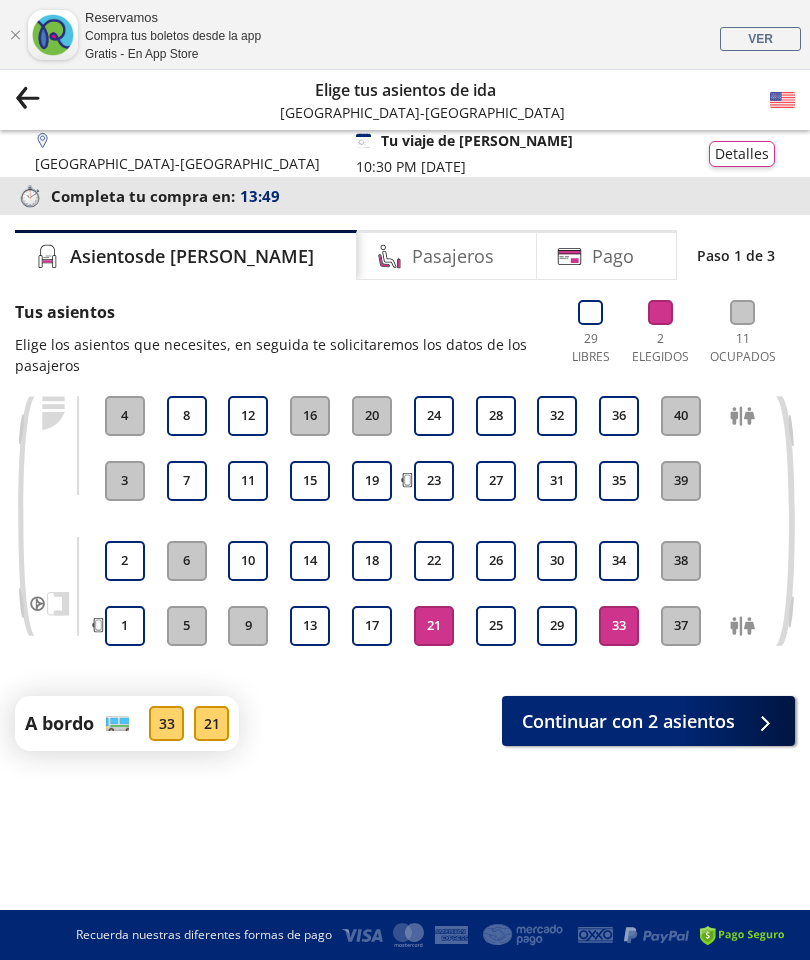 click on "33" at bounding box center [619, 626] 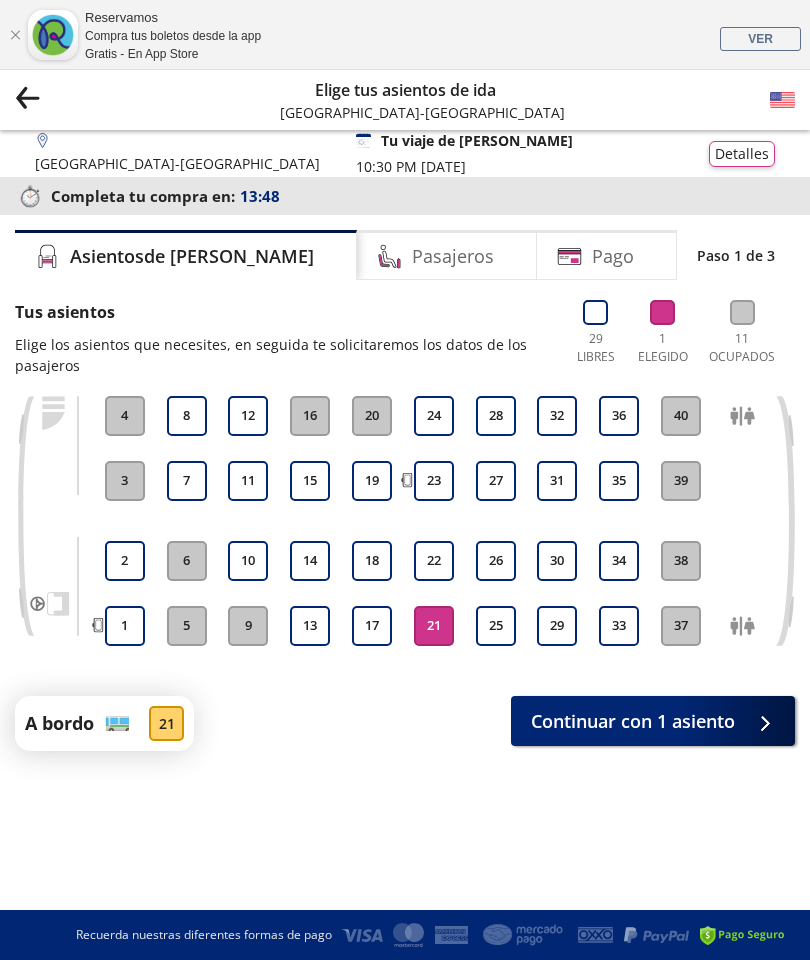 click on "Continuar con 1 asiento" at bounding box center (633, 721) 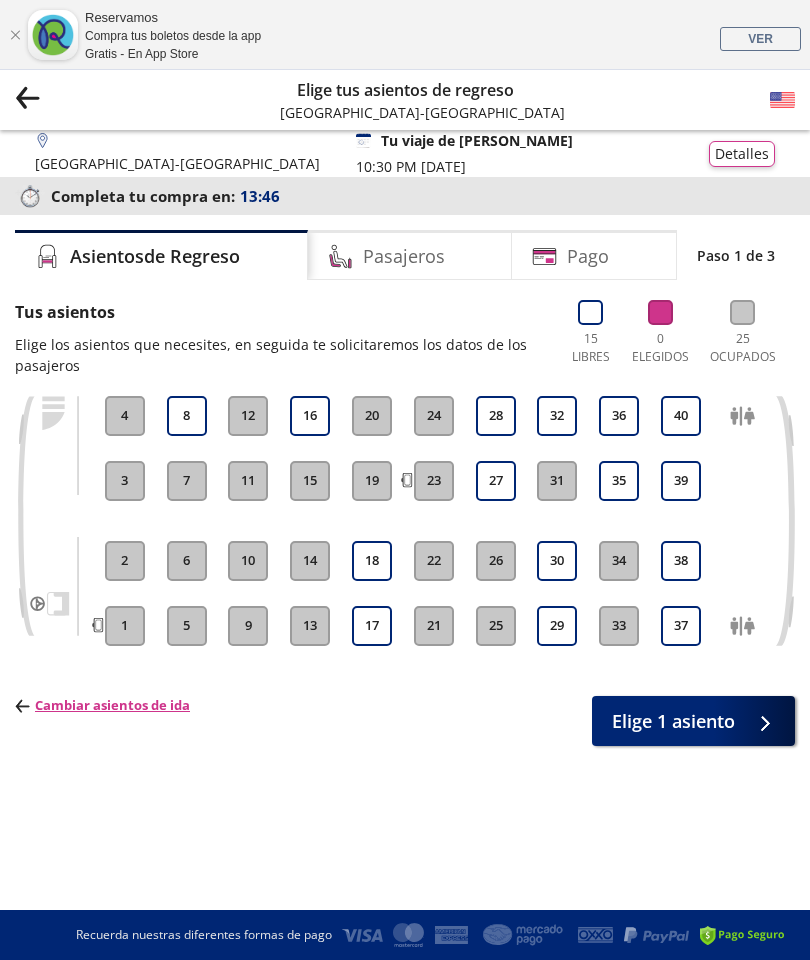 click on "17" at bounding box center (372, 626) 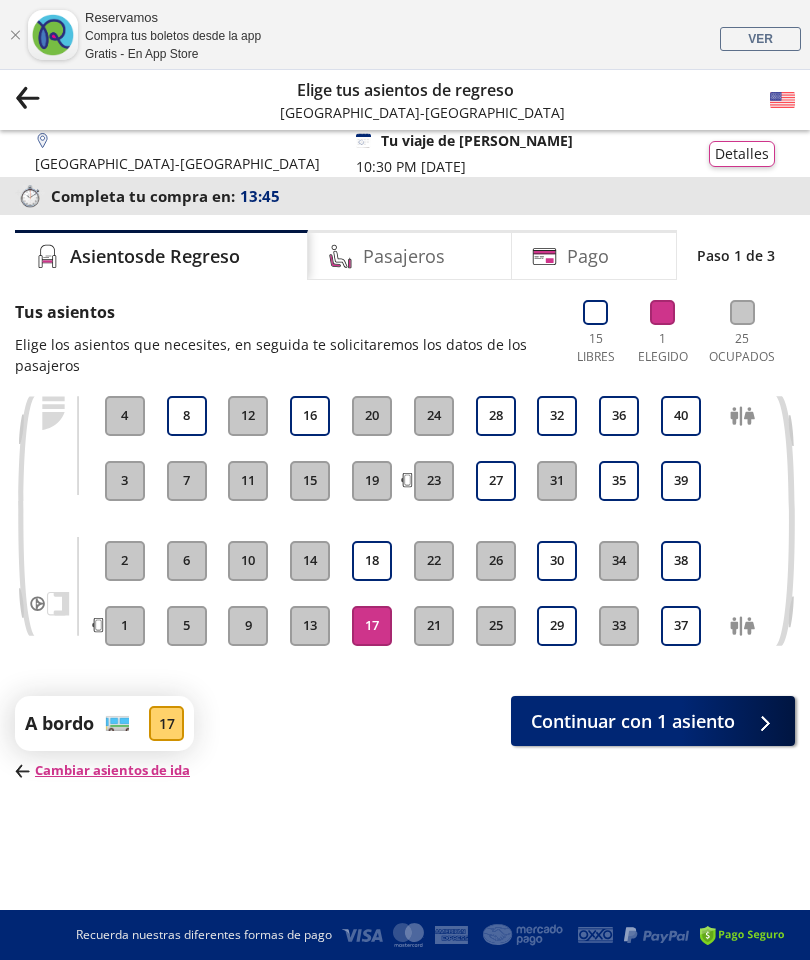 click on "Continuar con 1 asiento" at bounding box center [633, 721] 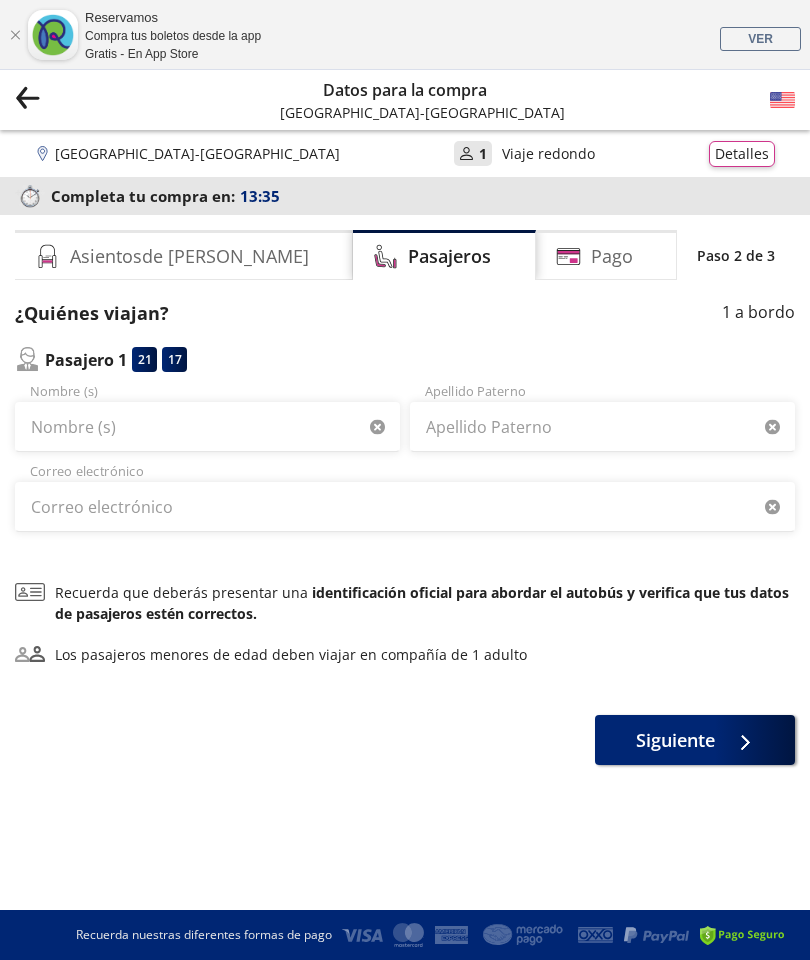 click on "Detalles" at bounding box center (742, 154) 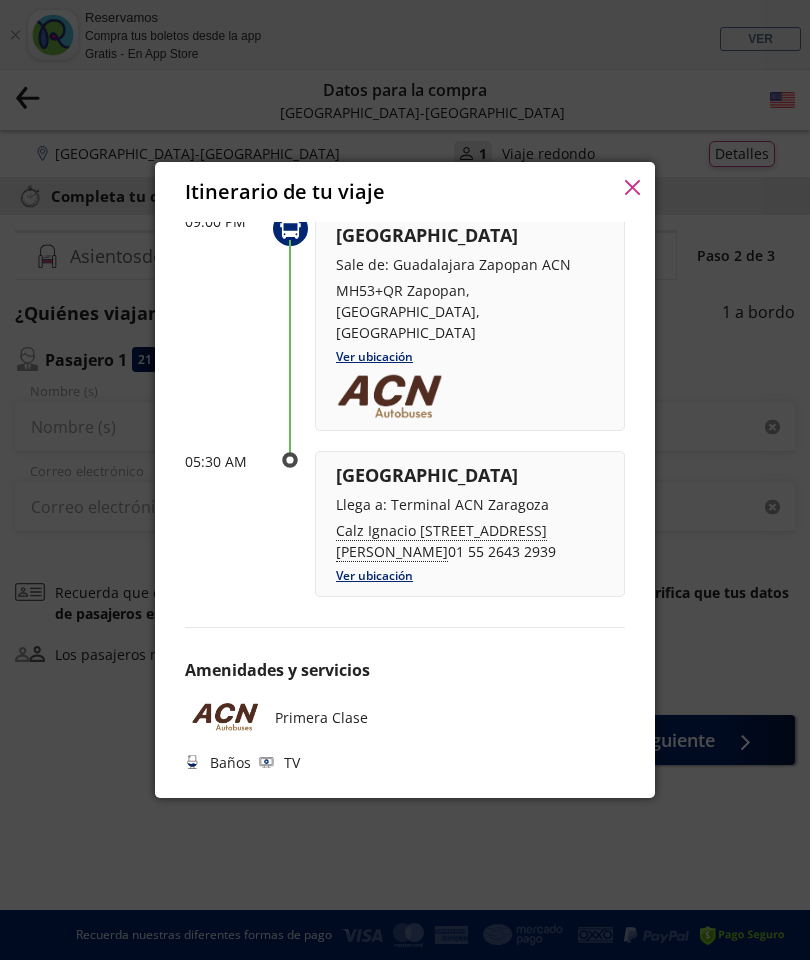 scroll, scrollTop: 1141, scrollLeft: 0, axis: vertical 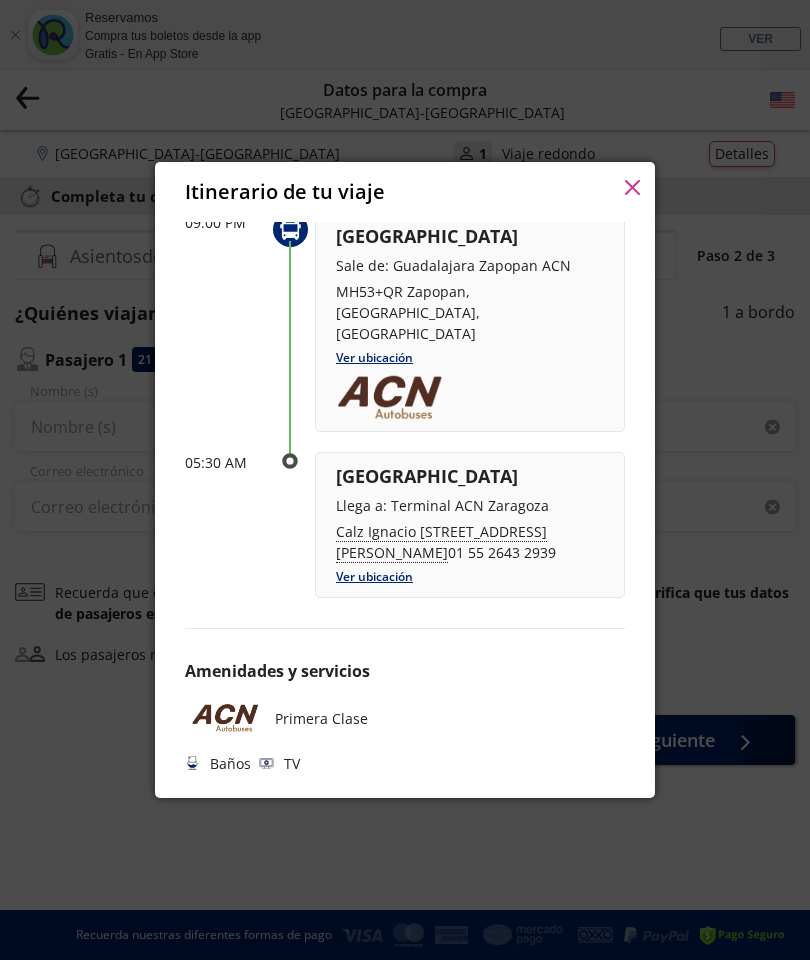 click on "Itinerario de tu viaje" at bounding box center [405, 192] 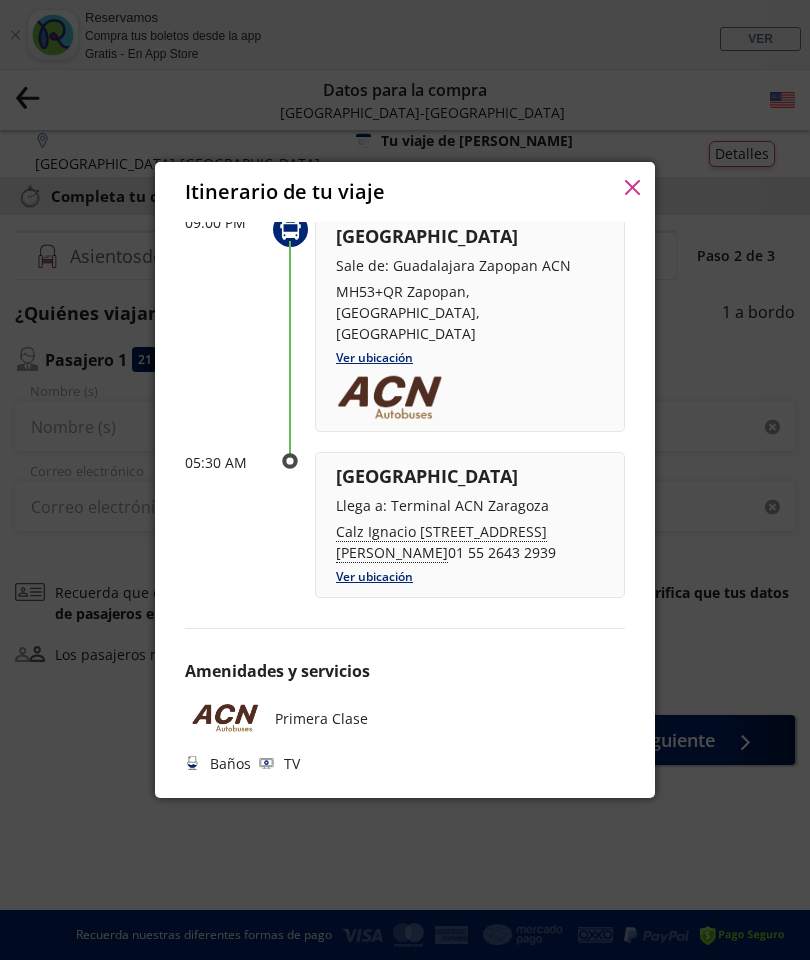 click 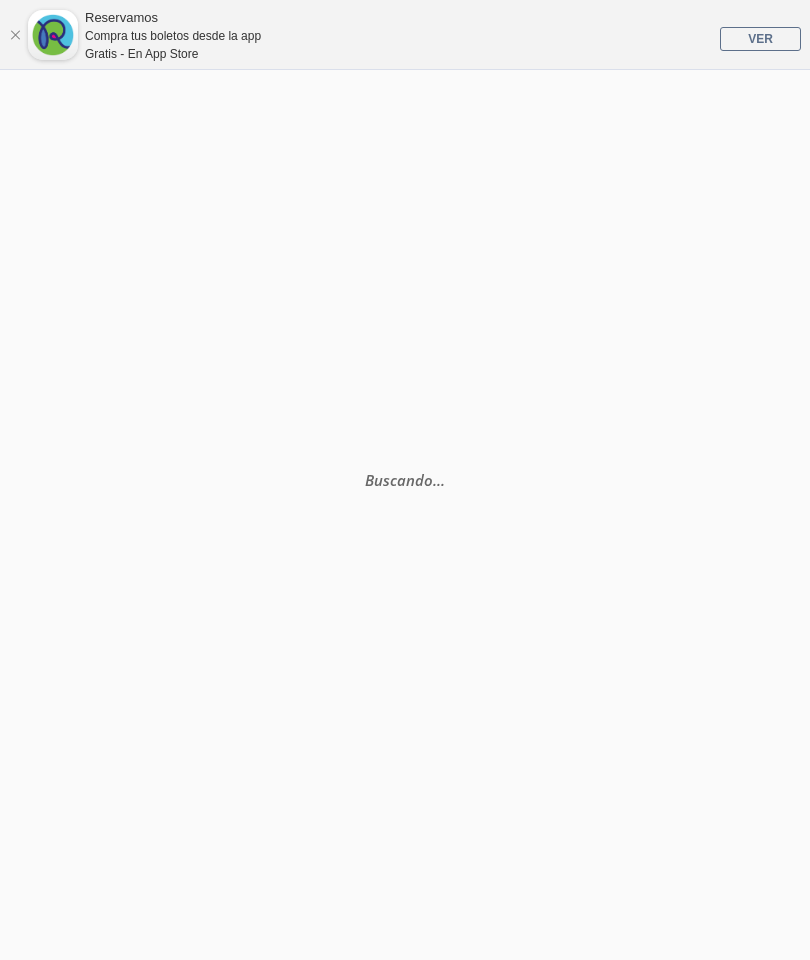 scroll, scrollTop: 0, scrollLeft: 0, axis: both 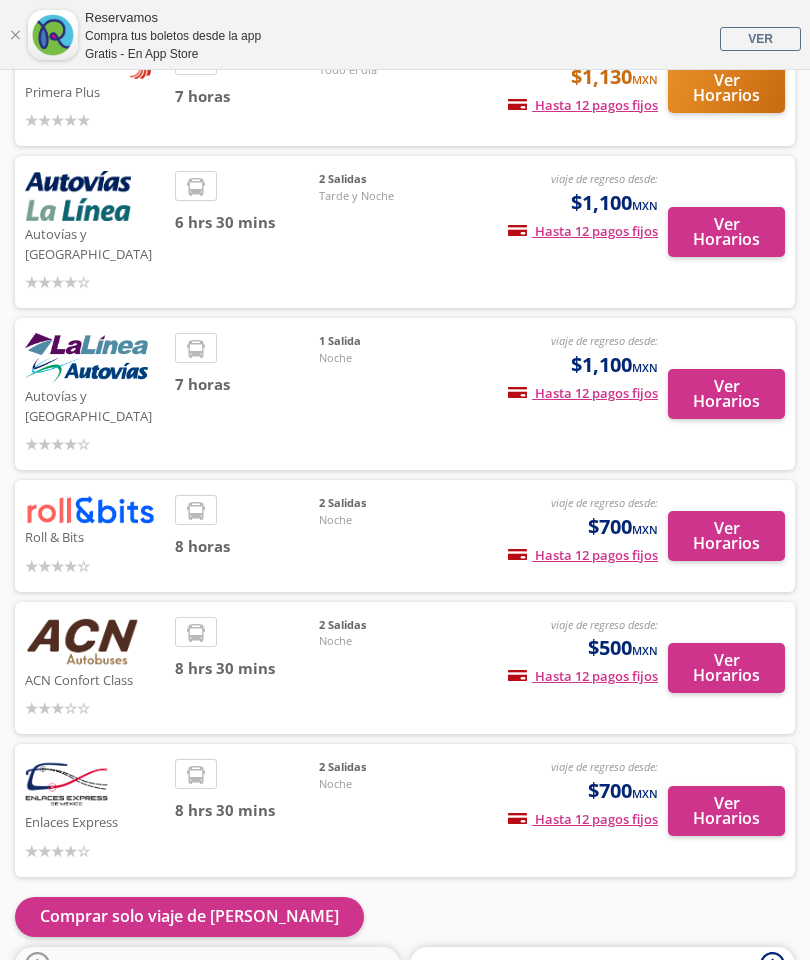 click on "Comprar solo viaje de ida" at bounding box center (189, 917) 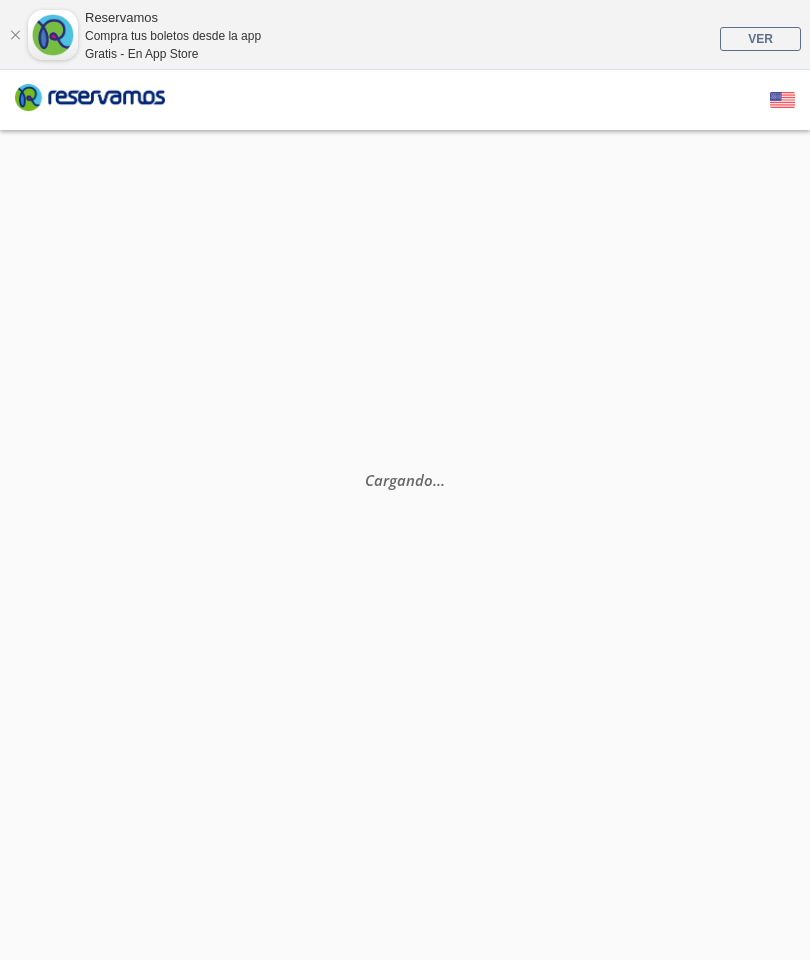 scroll, scrollTop: 291, scrollLeft: 0, axis: vertical 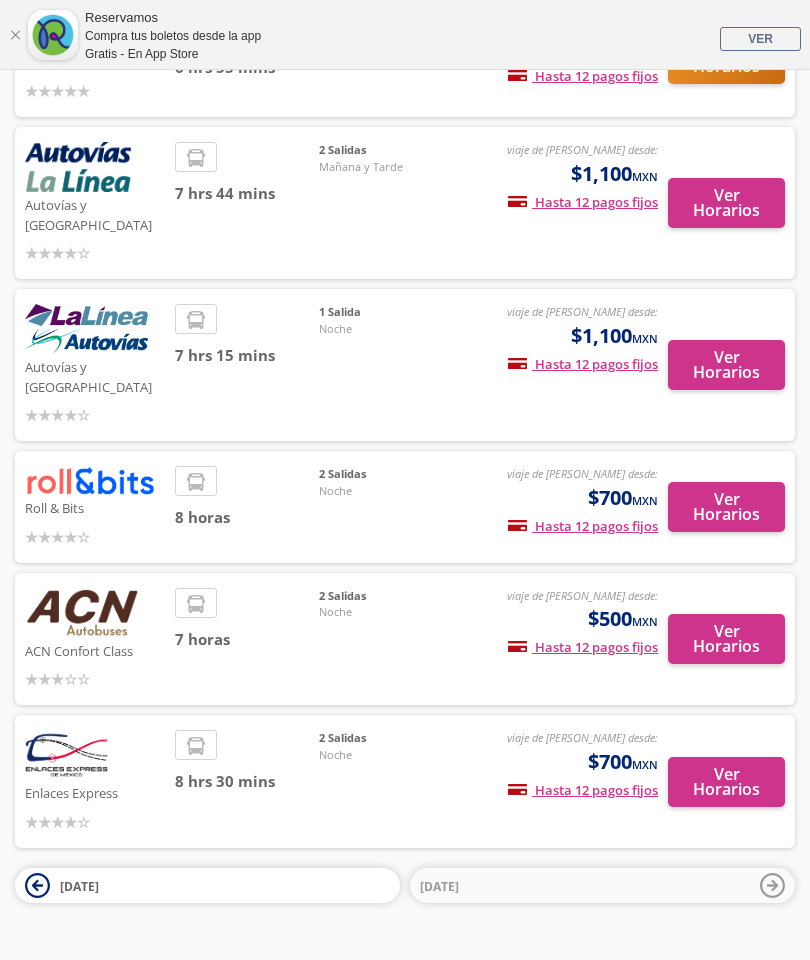 click on "[DATE]" at bounding box center (79, 886) 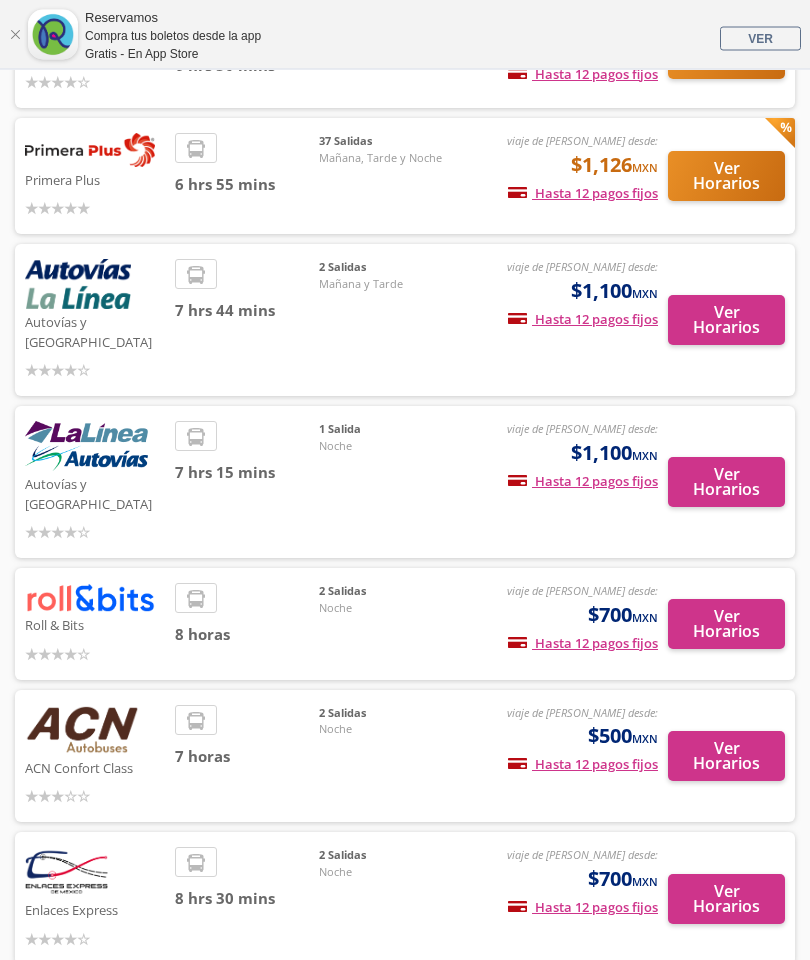 scroll, scrollTop: 422, scrollLeft: 0, axis: vertical 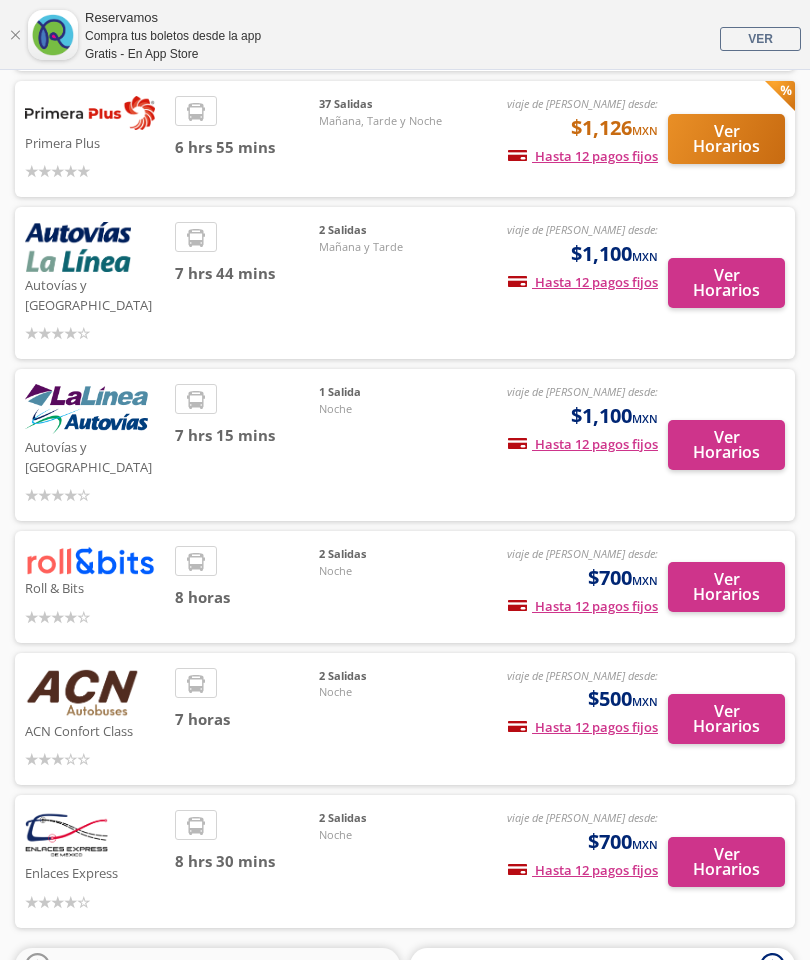 click on "Ver Horarios" at bounding box center (726, 719) 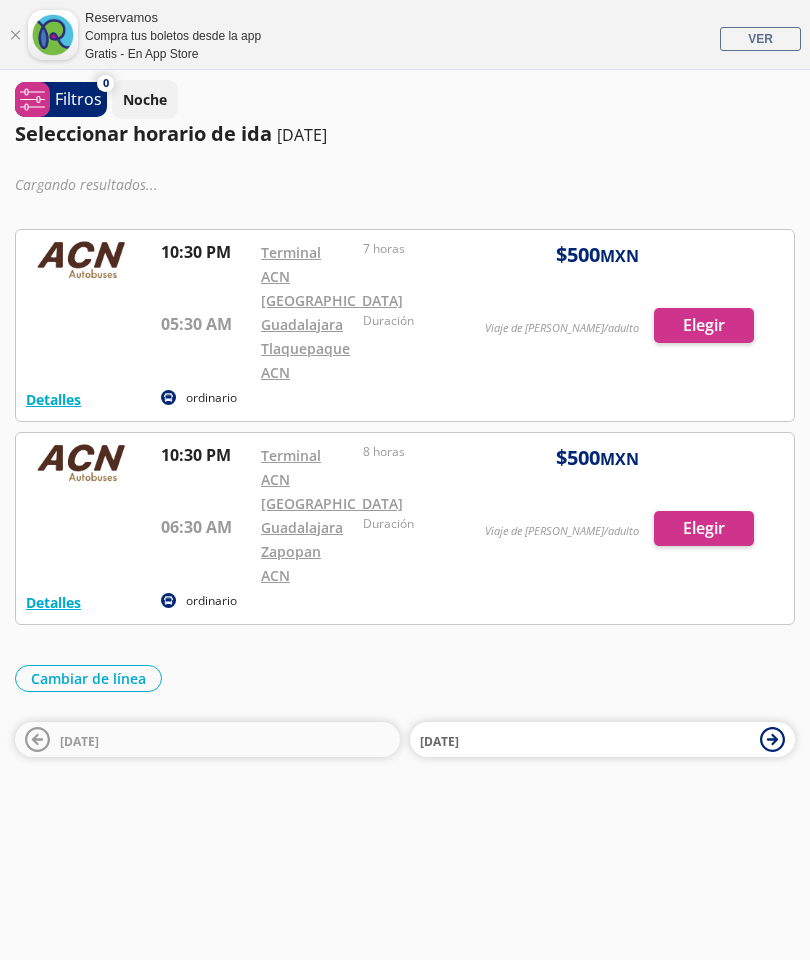 scroll, scrollTop: 0, scrollLeft: 0, axis: both 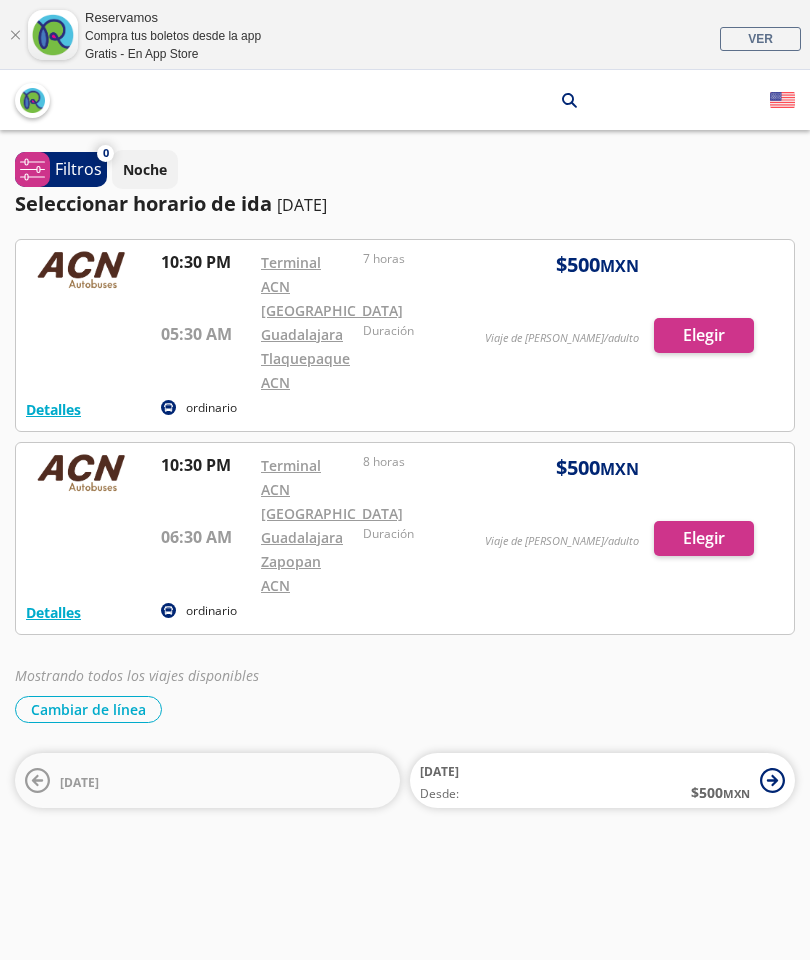 click on "Detalles" at bounding box center (53, 612) 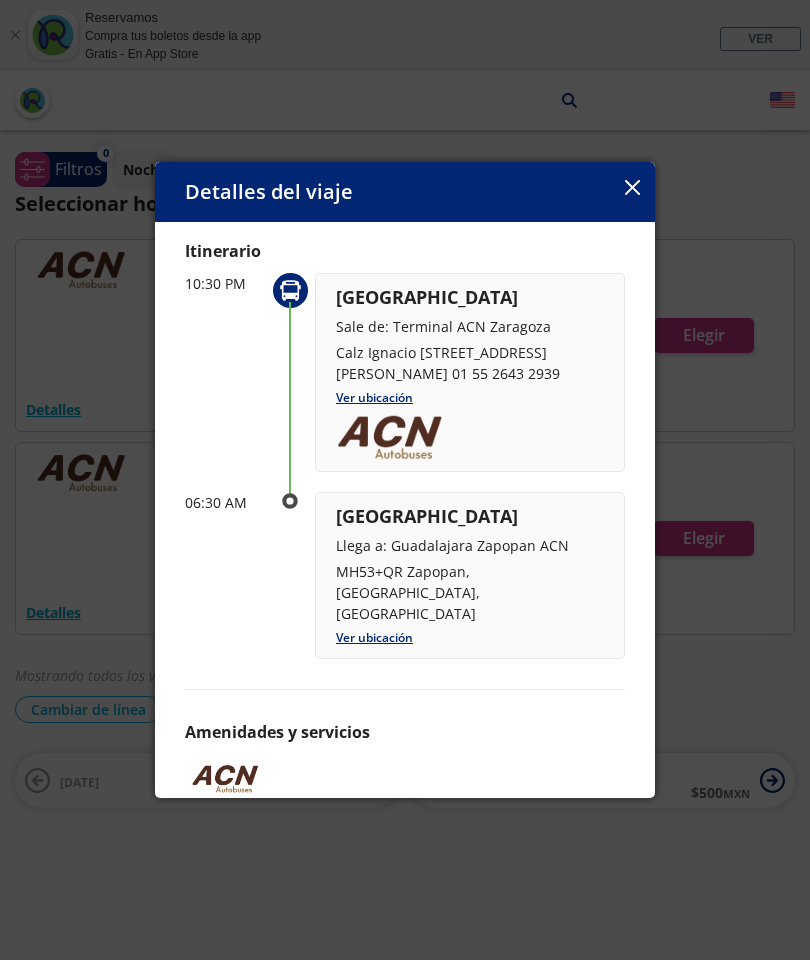 scroll, scrollTop: 63, scrollLeft: 0, axis: vertical 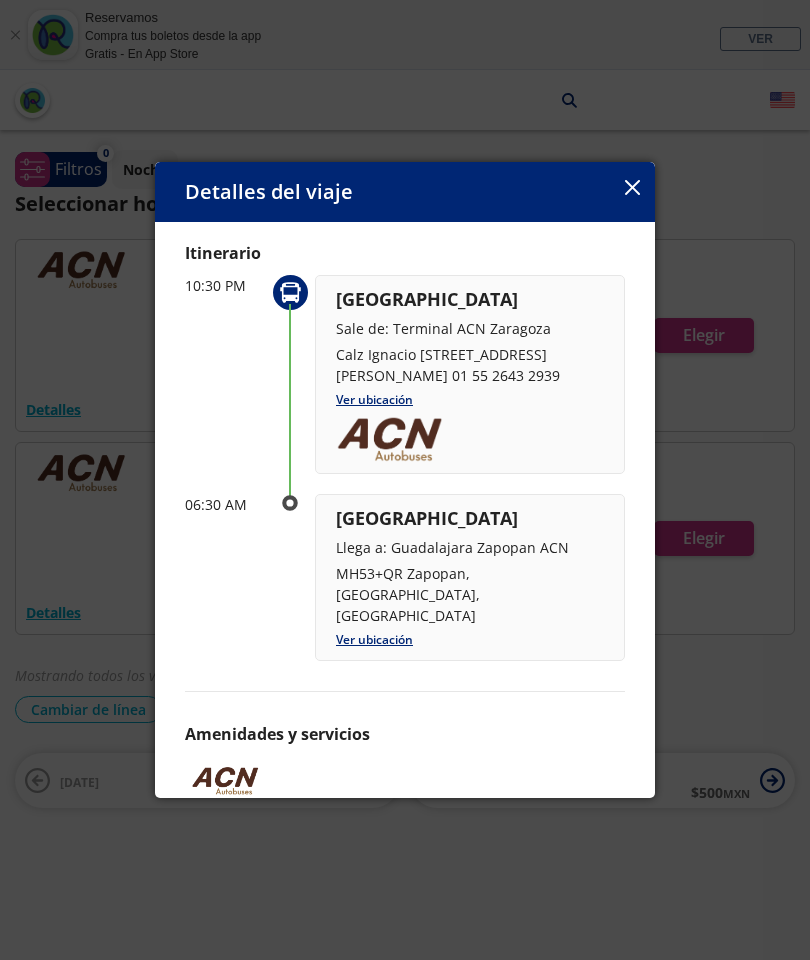 click on "Ver ubicación" at bounding box center (374, 639) 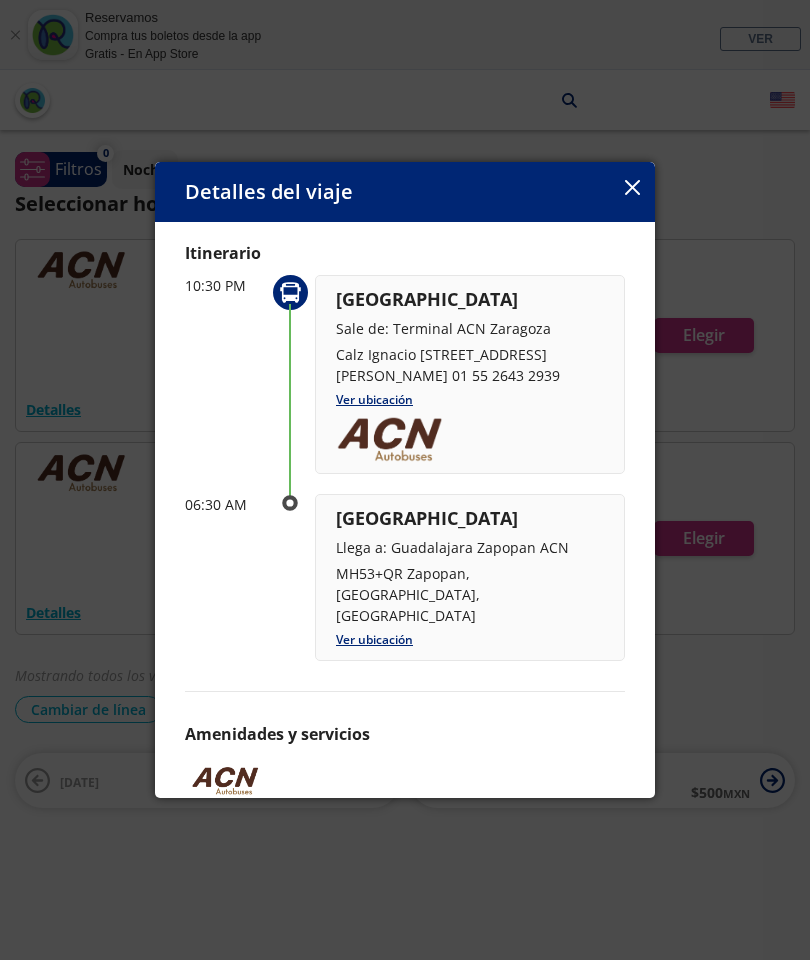 click on "Detalles del viaje Salida:  [DATE] 8 horas llega:  [DATE] Itinerario 10:30 PM [GEOGRAPHIC_DATA] Sale de:  [GEOGRAPHIC_DATA] [STREET_ADDRESS][PERSON_NAME][PERSON_NAME]
01 55 2643 2939 Ver ubicación 06:30 AM [GEOGRAPHIC_DATA] Llega a:  Guadalajara Zapopan ACN MH53+QR Zapopan, [GEOGRAPHIC_DATA], [GEOGRAPHIC_DATA] Ver ubicación Amenidades y servicios Baños TV" at bounding box center (405, 480) 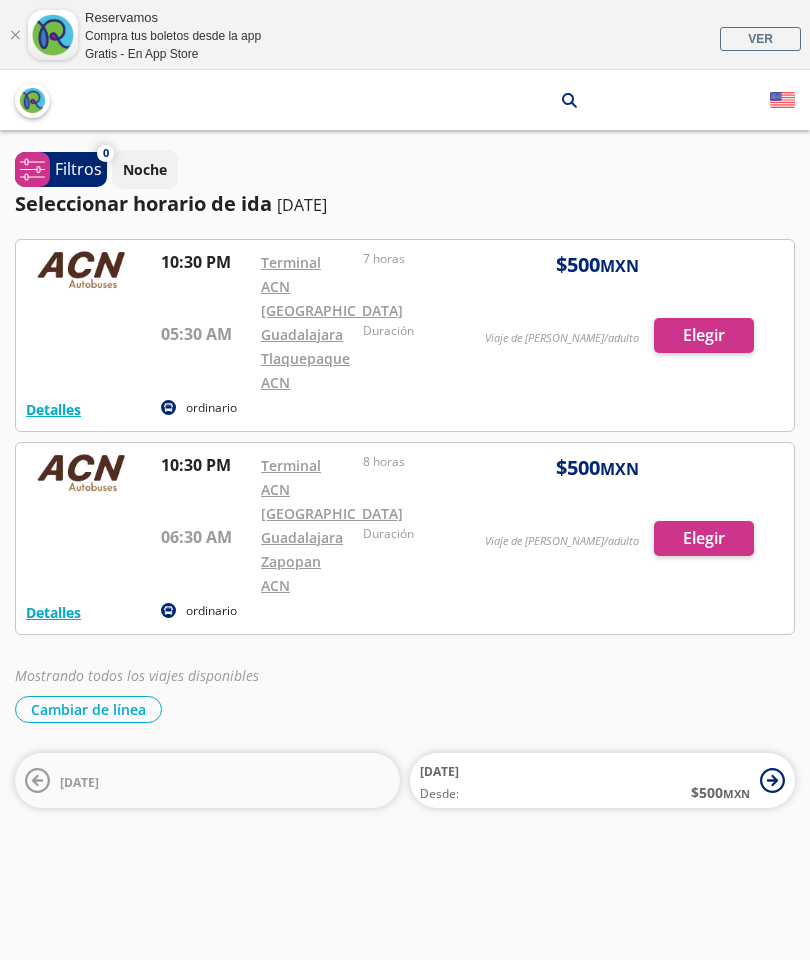click on "Detalles" at bounding box center [53, 612] 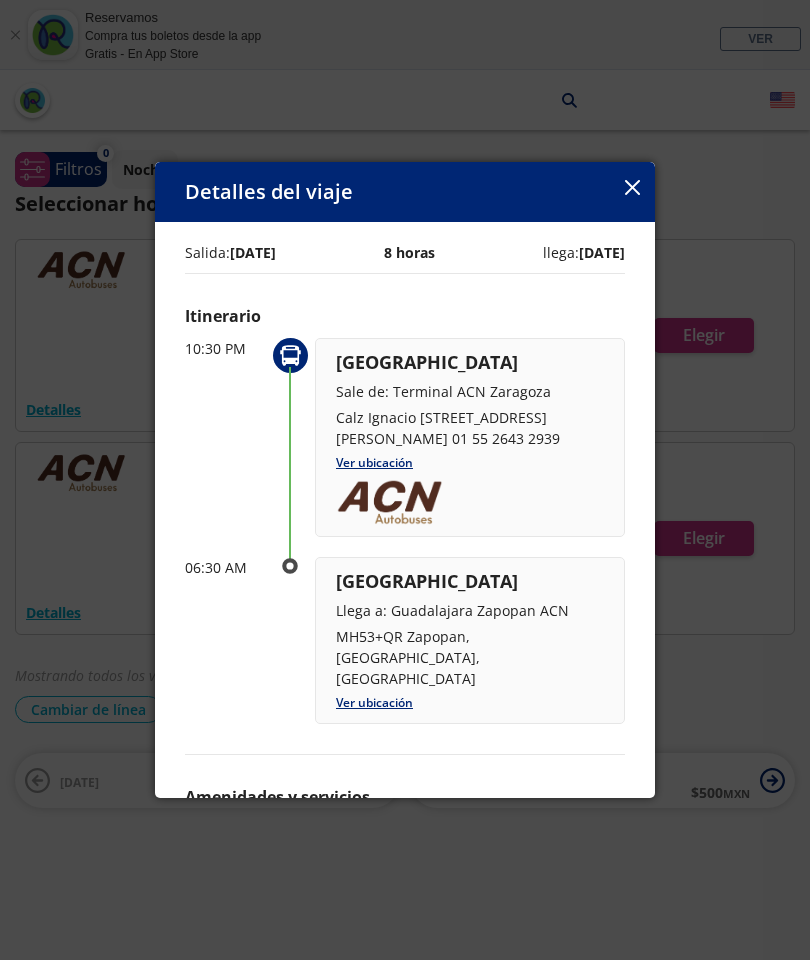 click on "Ver ubicación" at bounding box center (374, 462) 